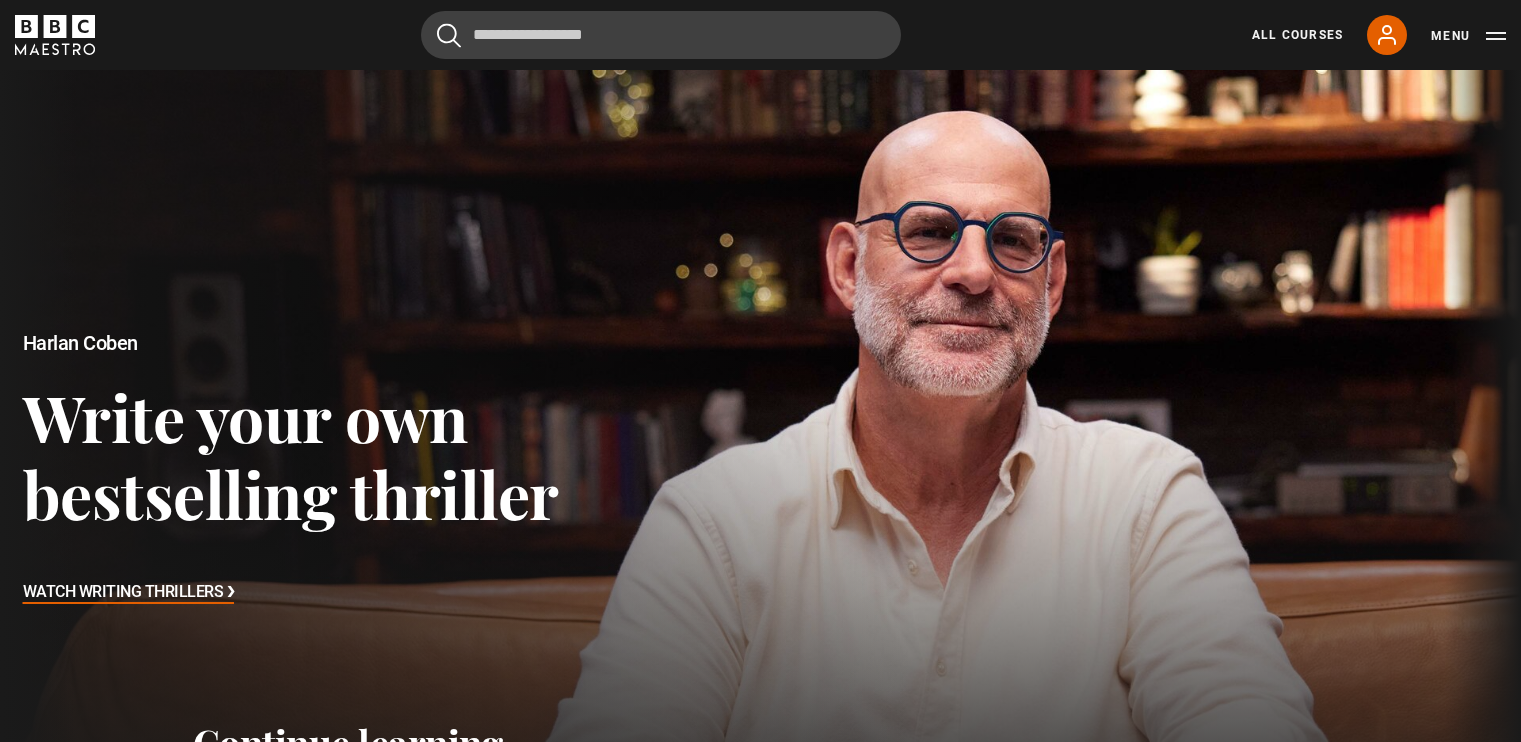 scroll, scrollTop: 0, scrollLeft: 0, axis: both 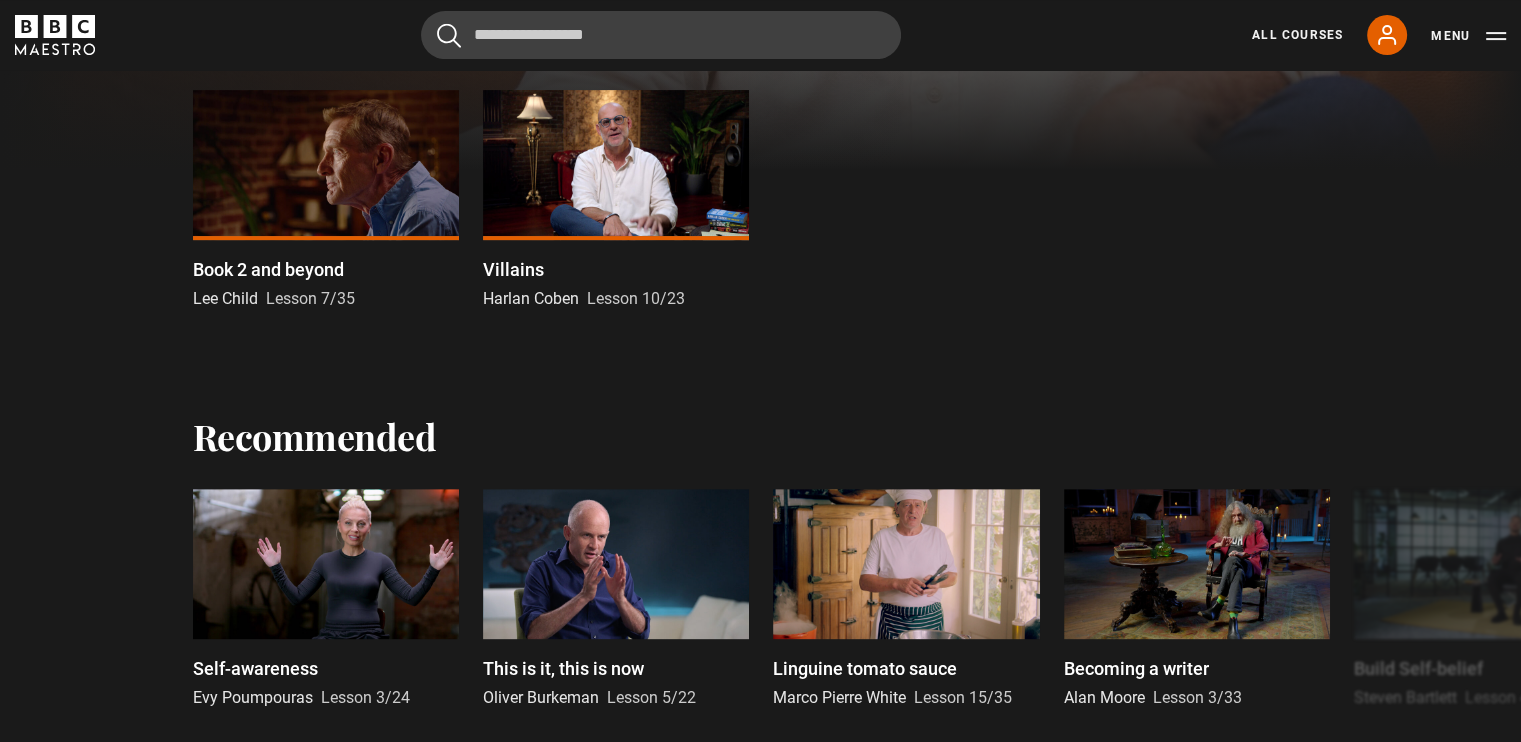 click on "Lee Child" at bounding box center [225, 298] 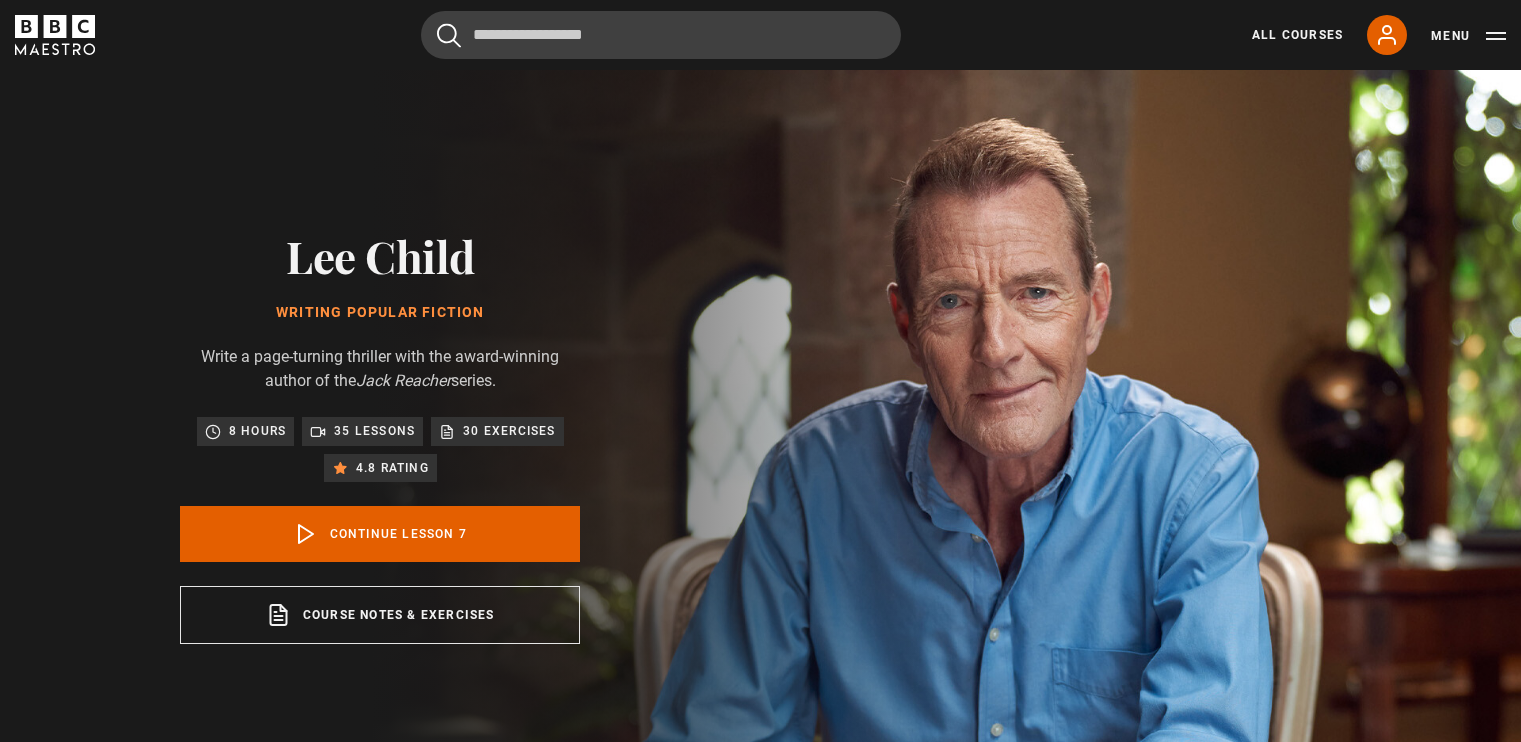 scroll, scrollTop: 804, scrollLeft: 0, axis: vertical 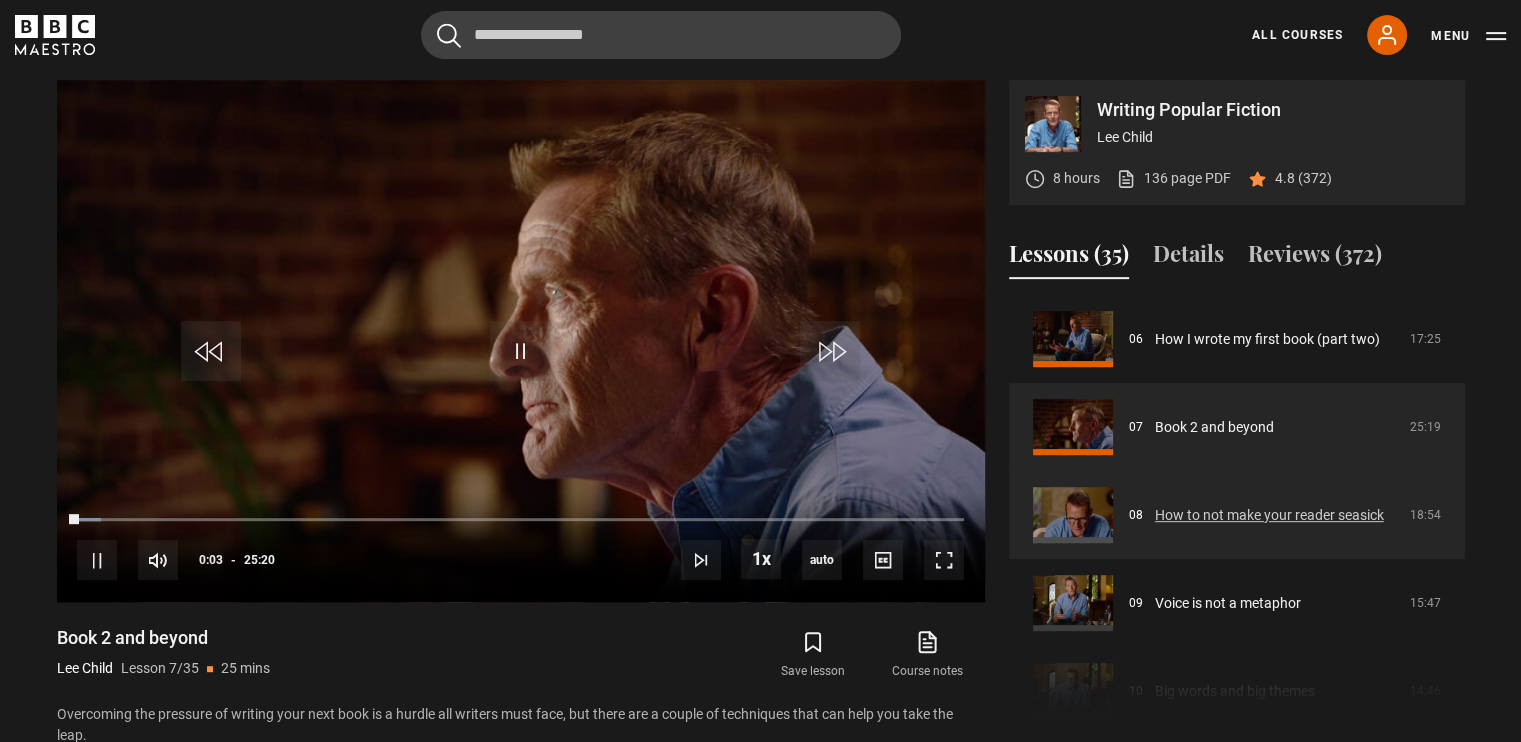 click on "How to not make your reader seasick" at bounding box center [1269, 515] 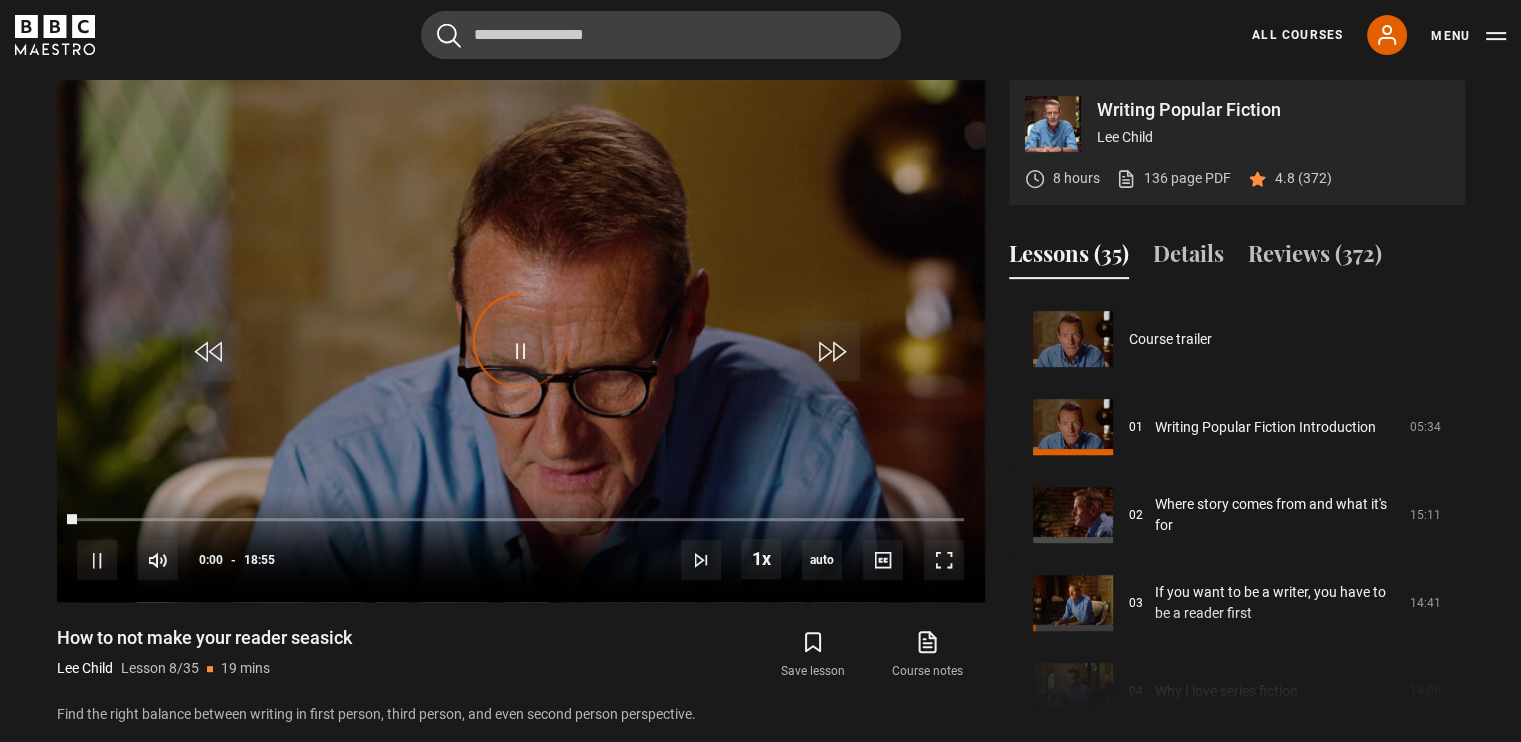 scroll, scrollTop: 804, scrollLeft: 0, axis: vertical 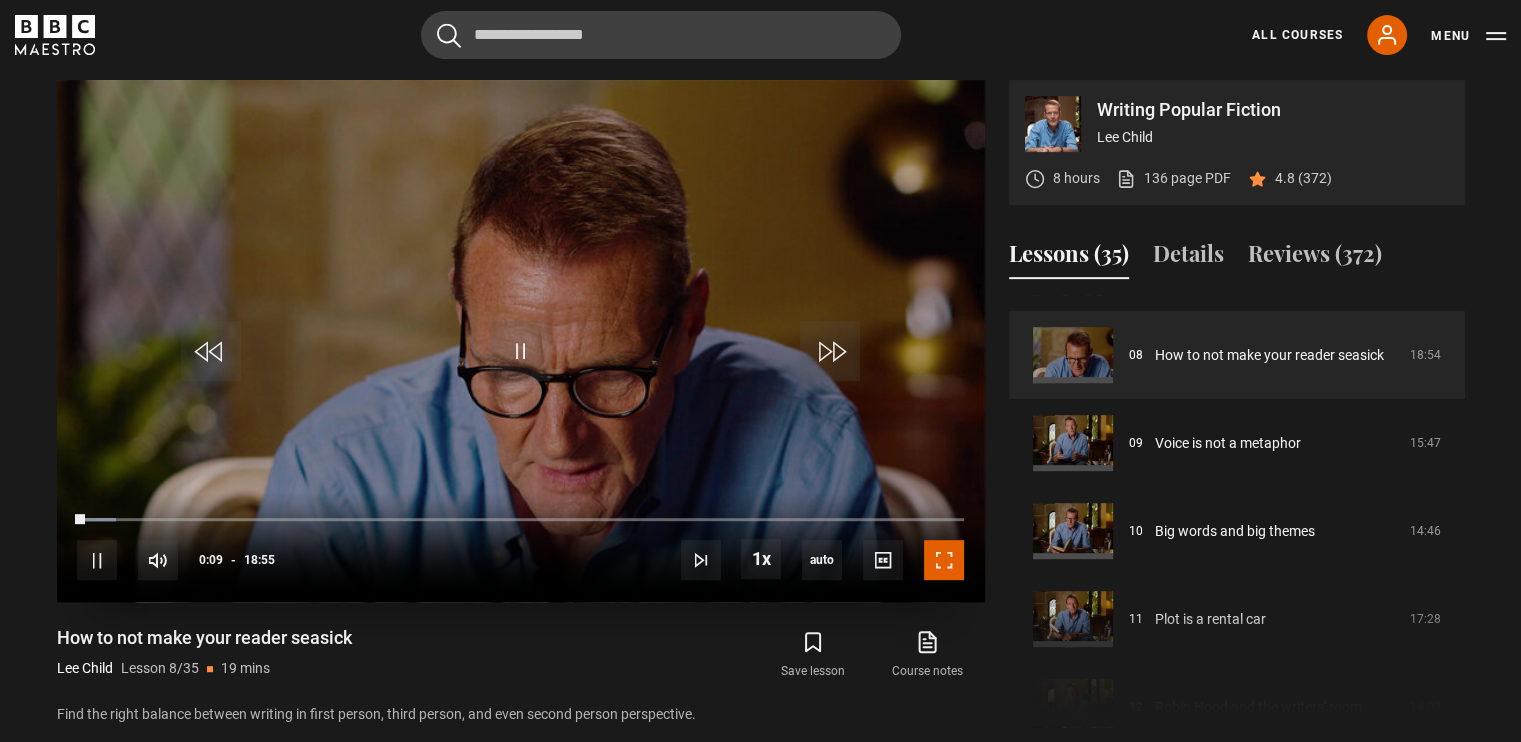 click at bounding box center [944, 560] 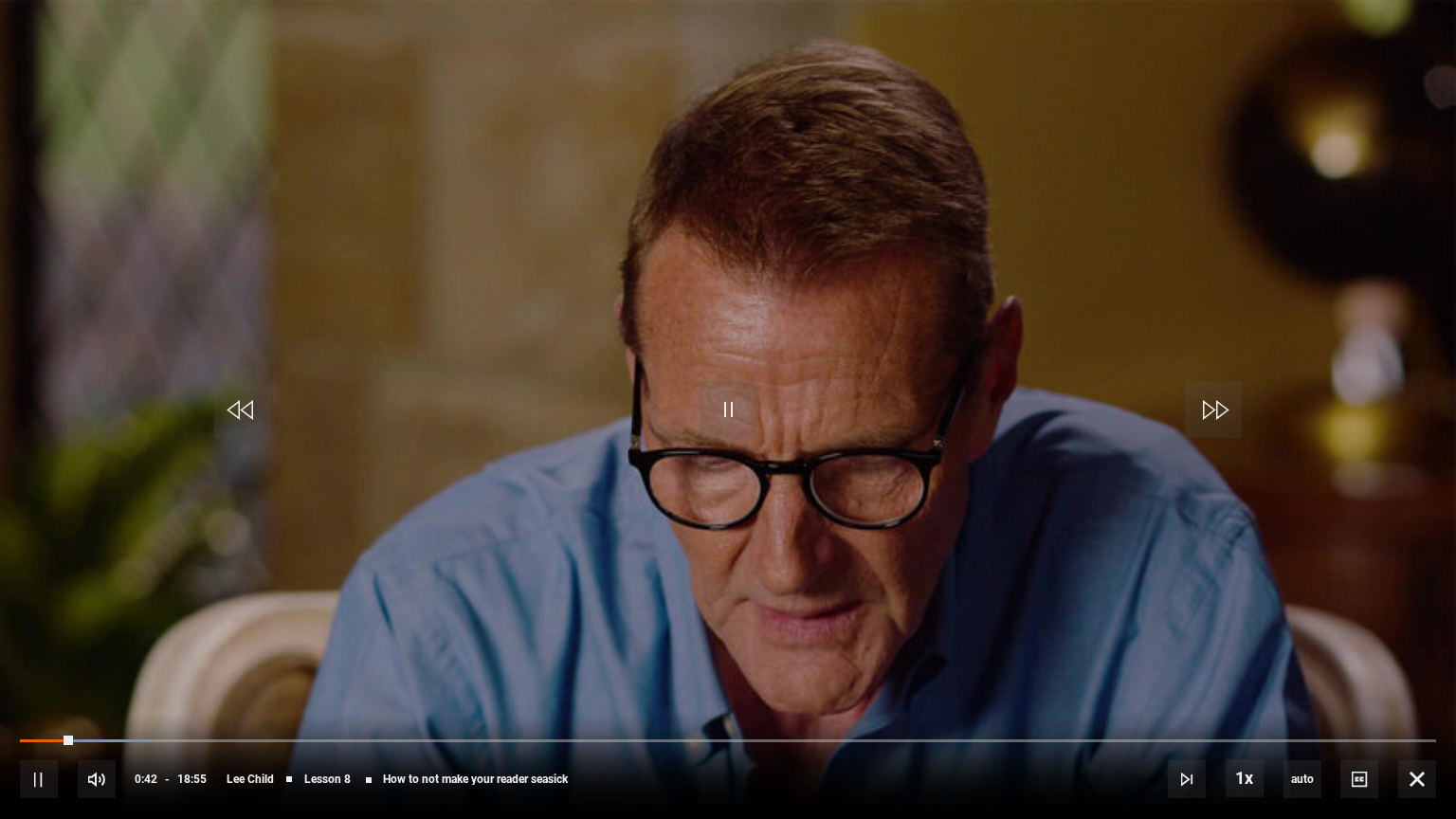 click on "10s Skip Back 10 seconds Pause 10s Skip Forward 10 seconds Loaded :  9.25% 18:33 00:42 Pause Mute Current Time  0:42 - Duration  18:55
Lee Child
Lesson 8
How to not make your reader seasick
1x Playback Rate 2x 1.5x 1x , selected 0.5x auto Quality 360p 720p 1080p 2160p Auto , selected Captions captions off , selected English  Captions" at bounding box center (728, 766) 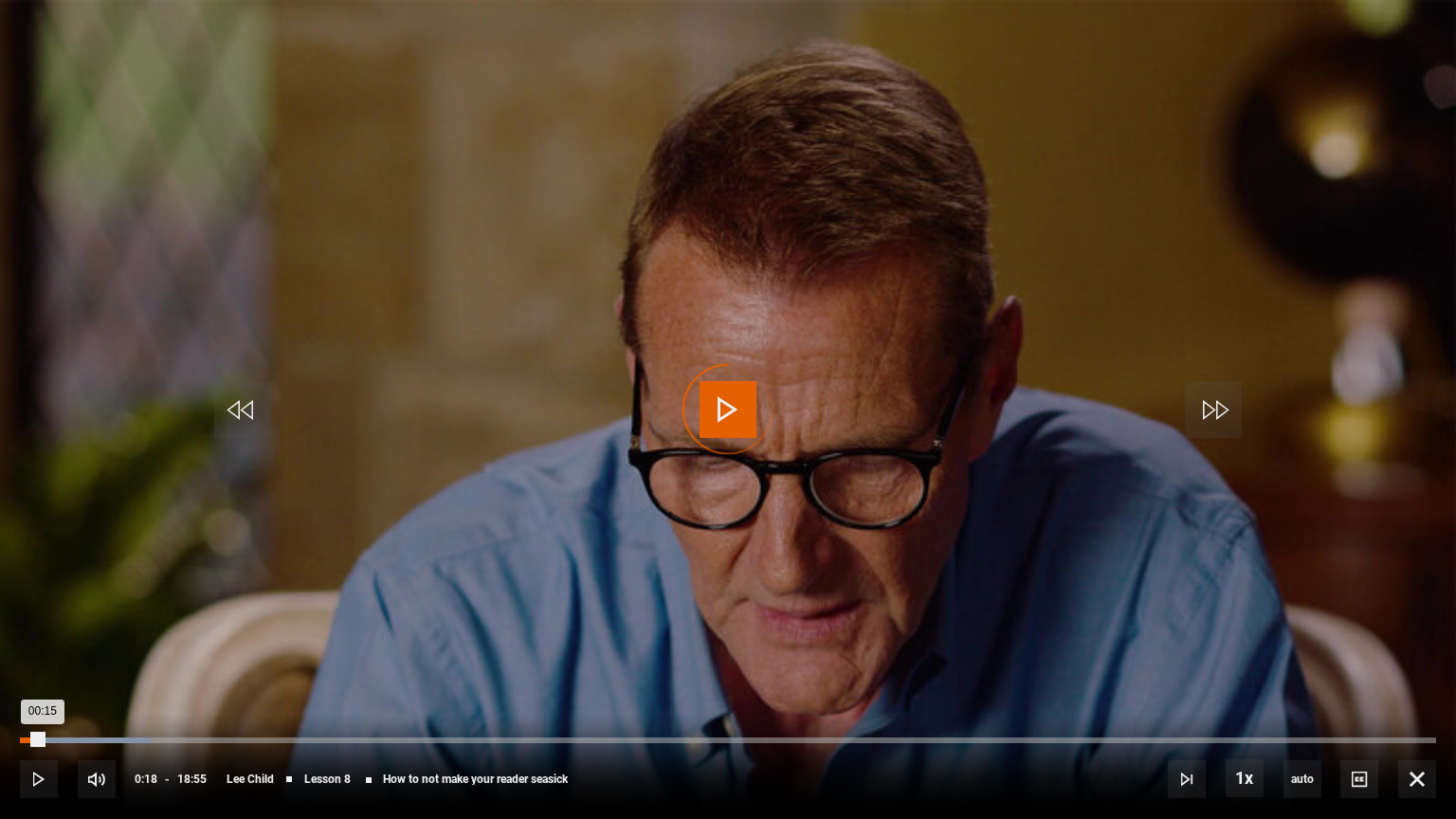 drag, startPoint x: 71, startPoint y: 736, endPoint x: 36, endPoint y: 736, distance: 35 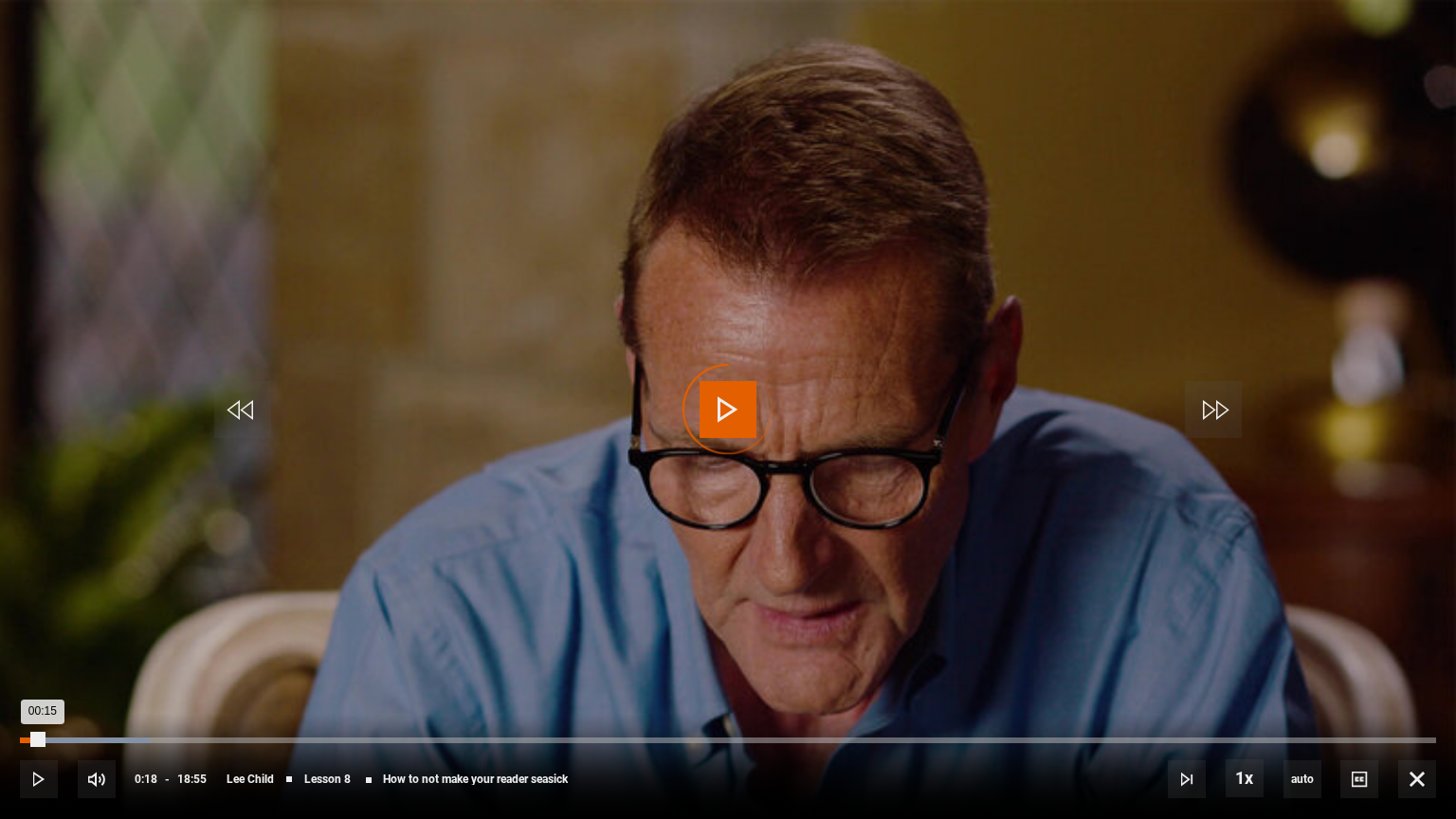 click on "00:15" at bounding box center (31, 740) 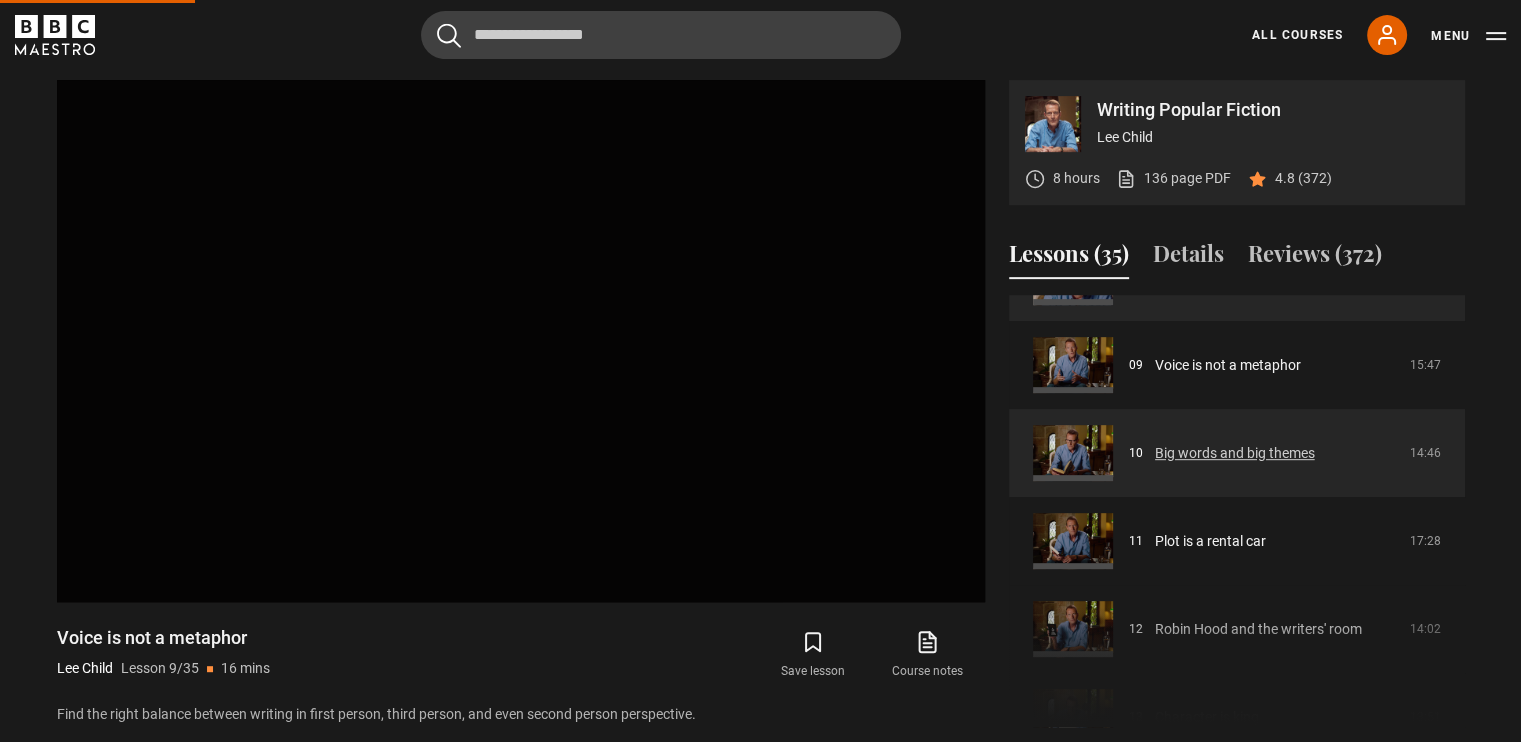 scroll, scrollTop: 752, scrollLeft: 0, axis: vertical 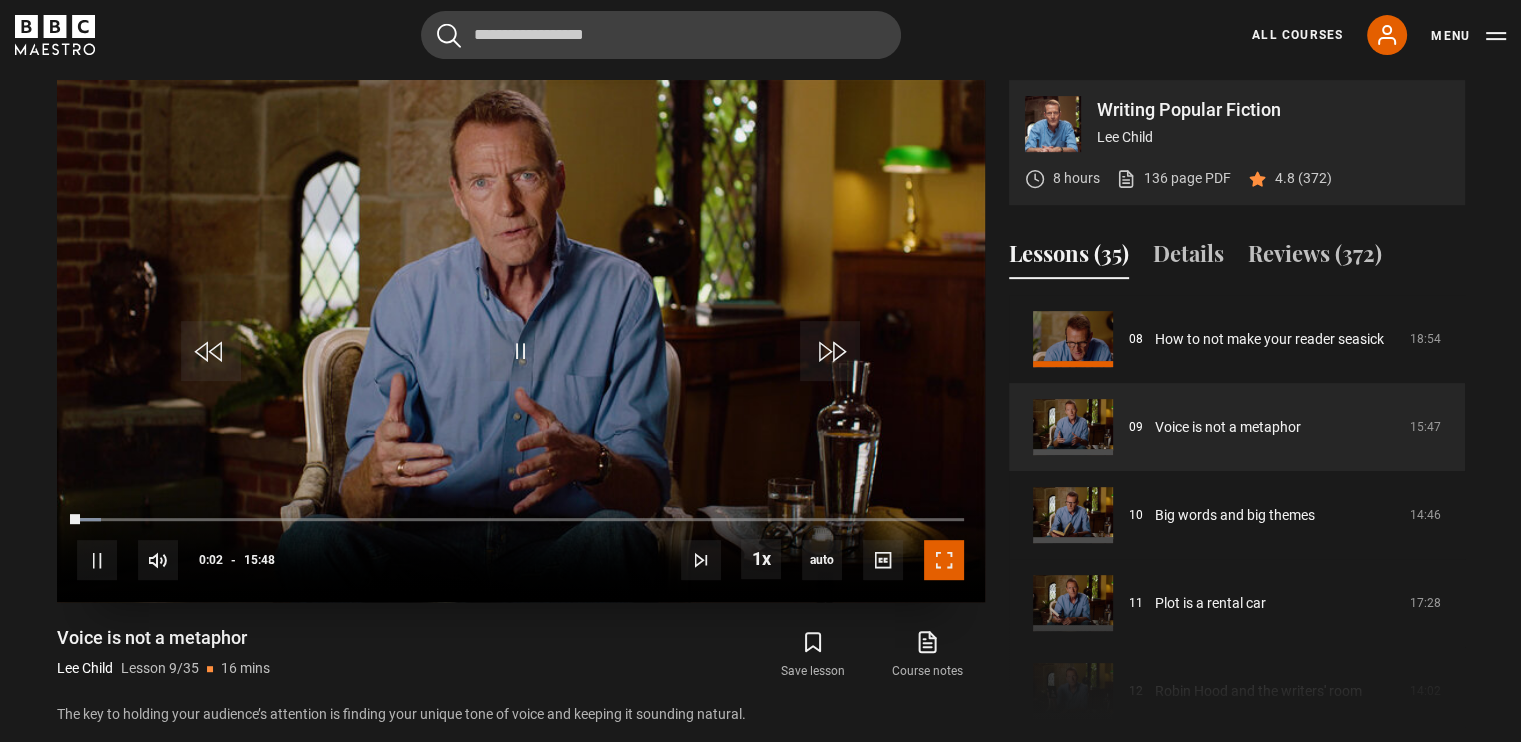 click at bounding box center [944, 560] 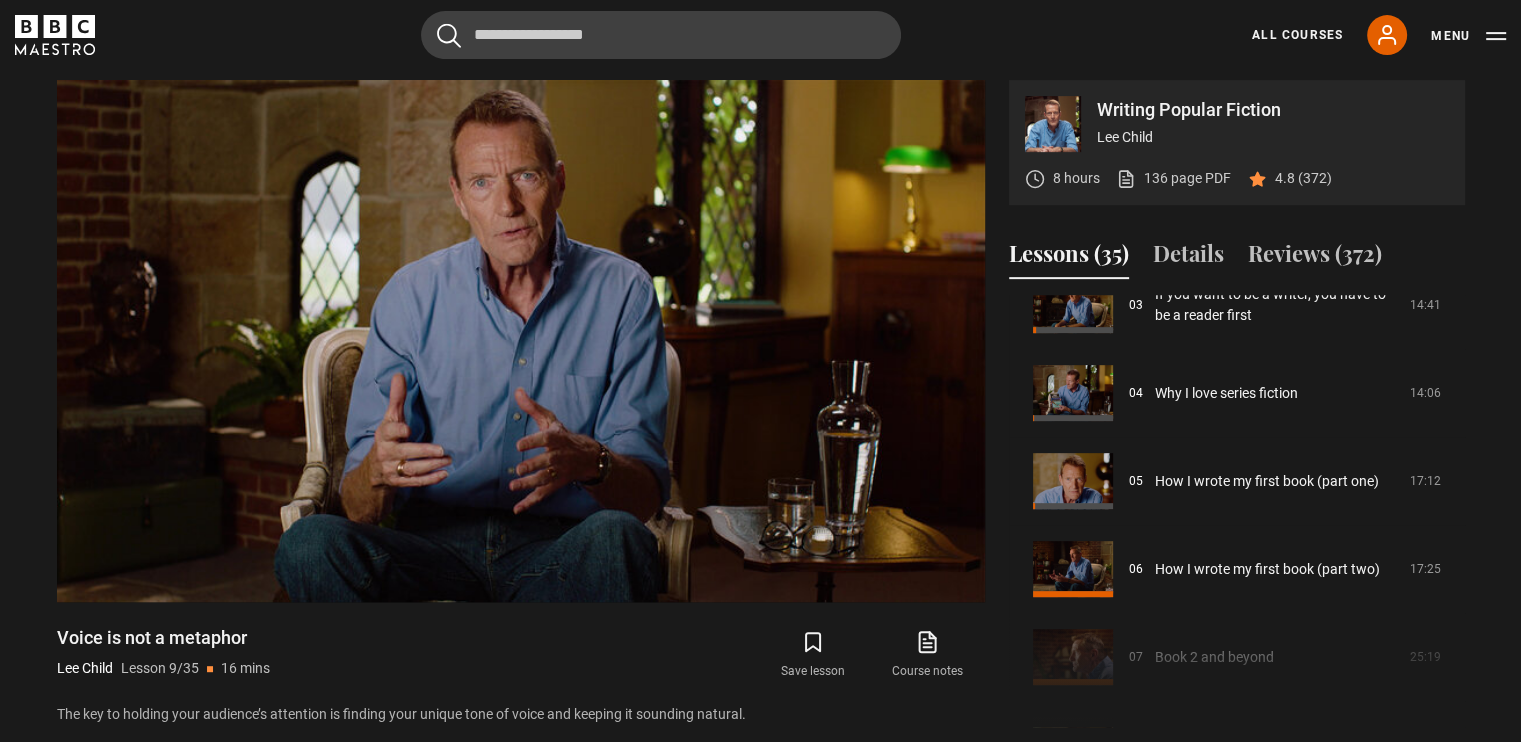 scroll, scrollTop: 306, scrollLeft: 0, axis: vertical 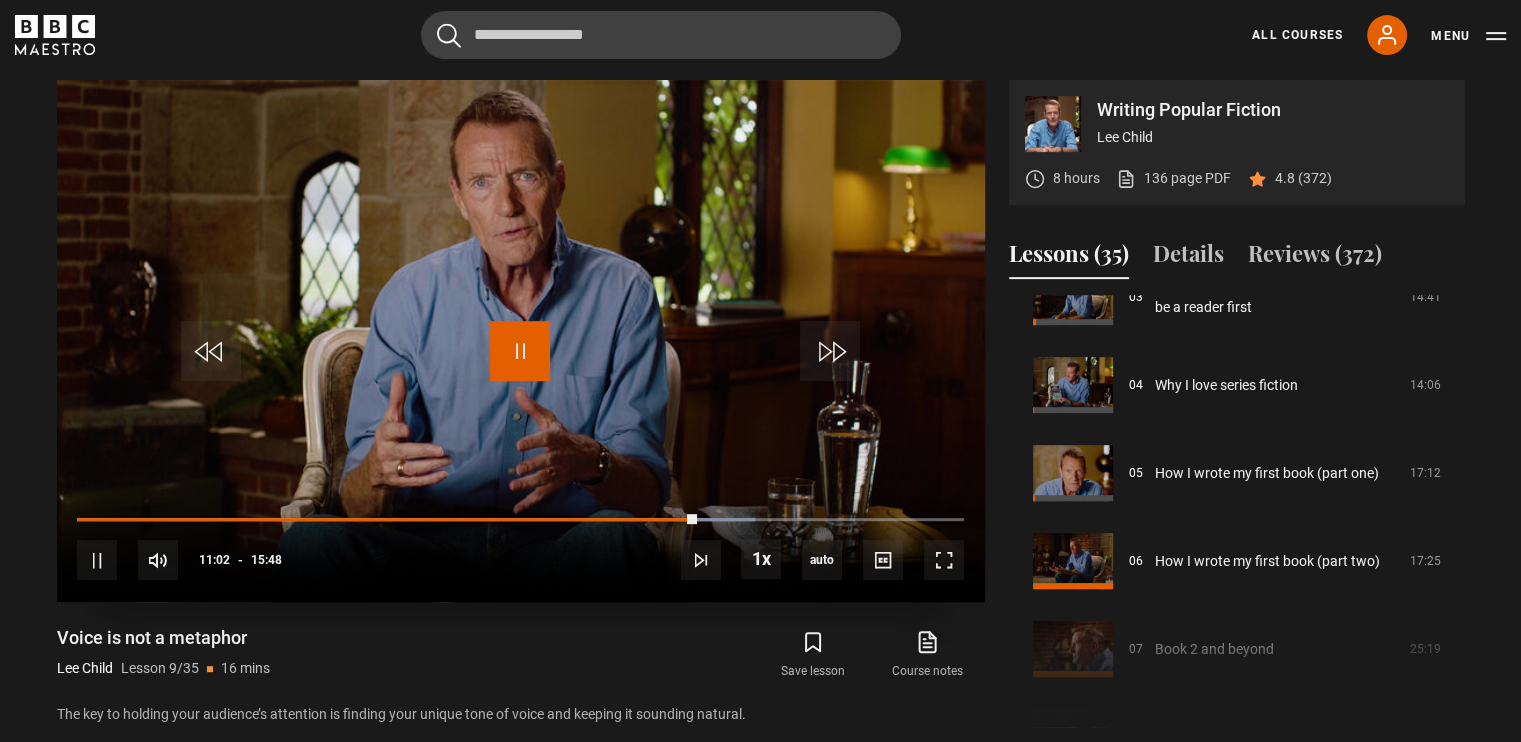click at bounding box center (520, 351) 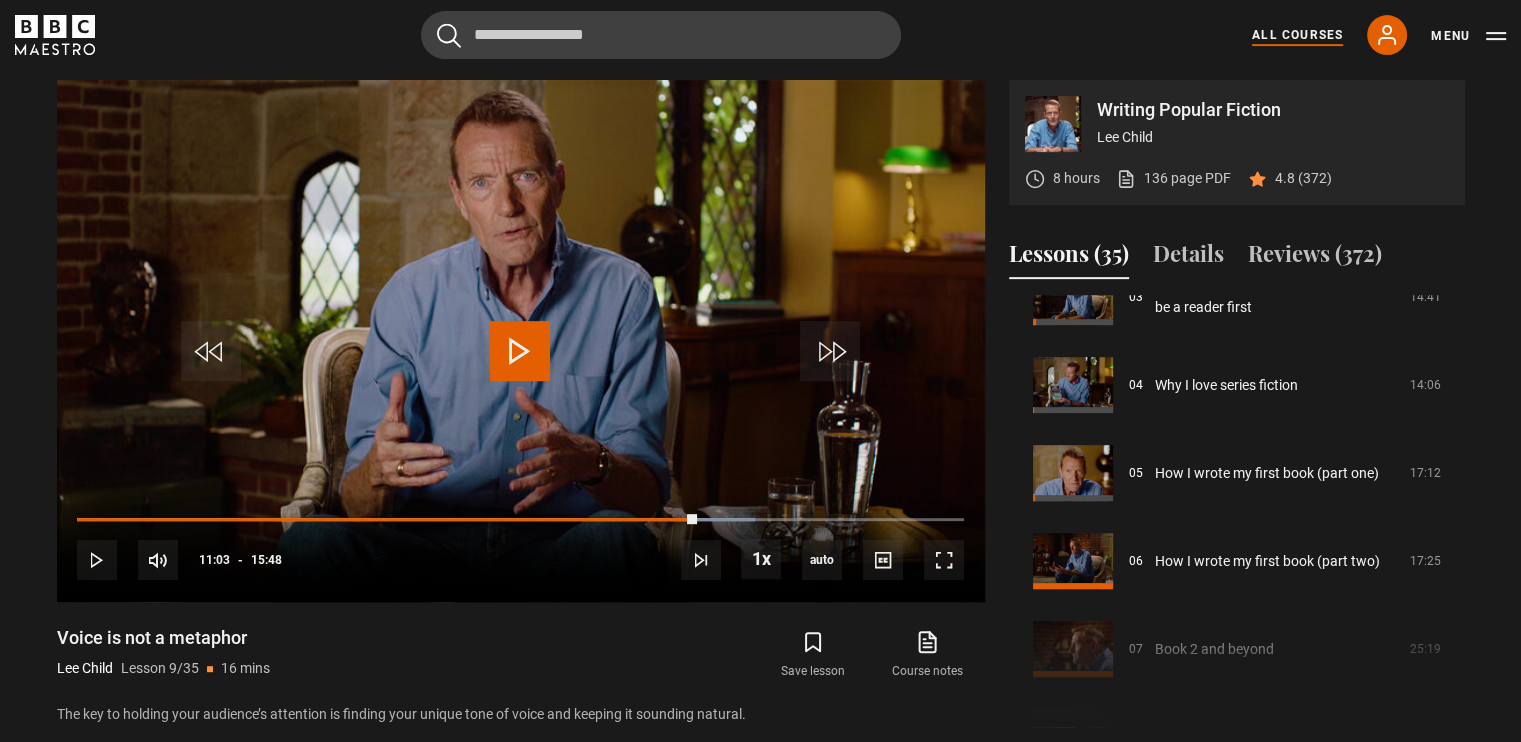 click on "All Courses" at bounding box center [1297, 35] 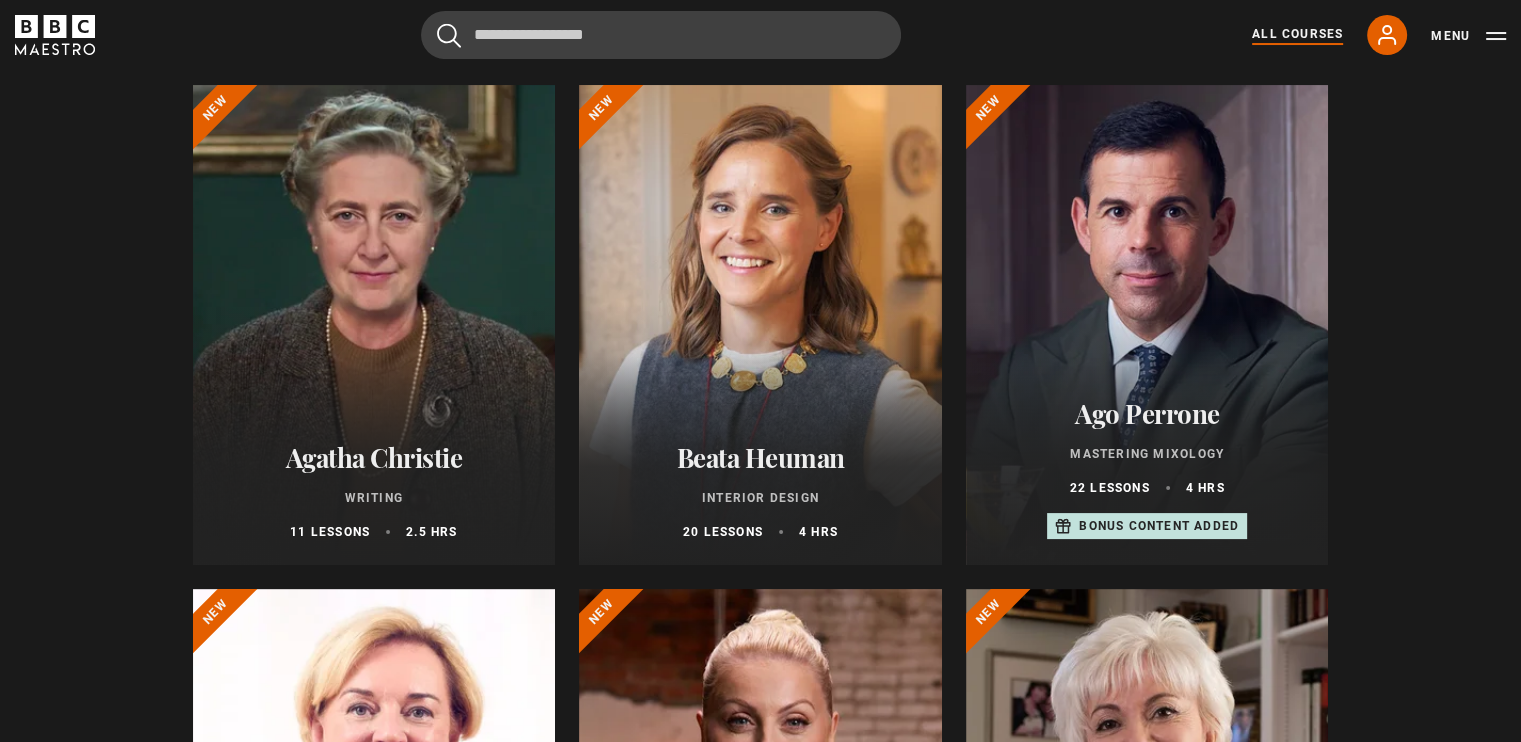 scroll, scrollTop: 0, scrollLeft: 0, axis: both 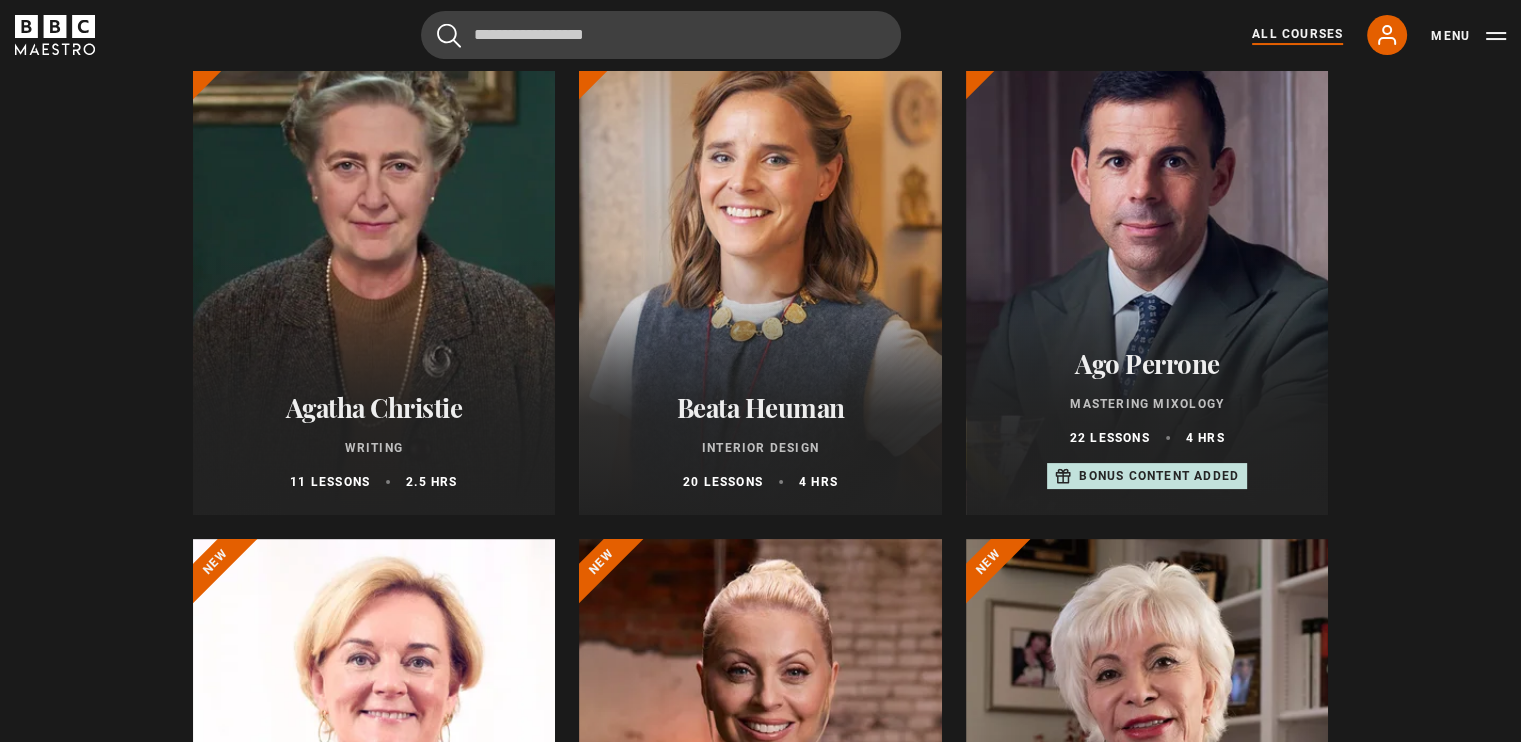 click at bounding box center [374, 275] 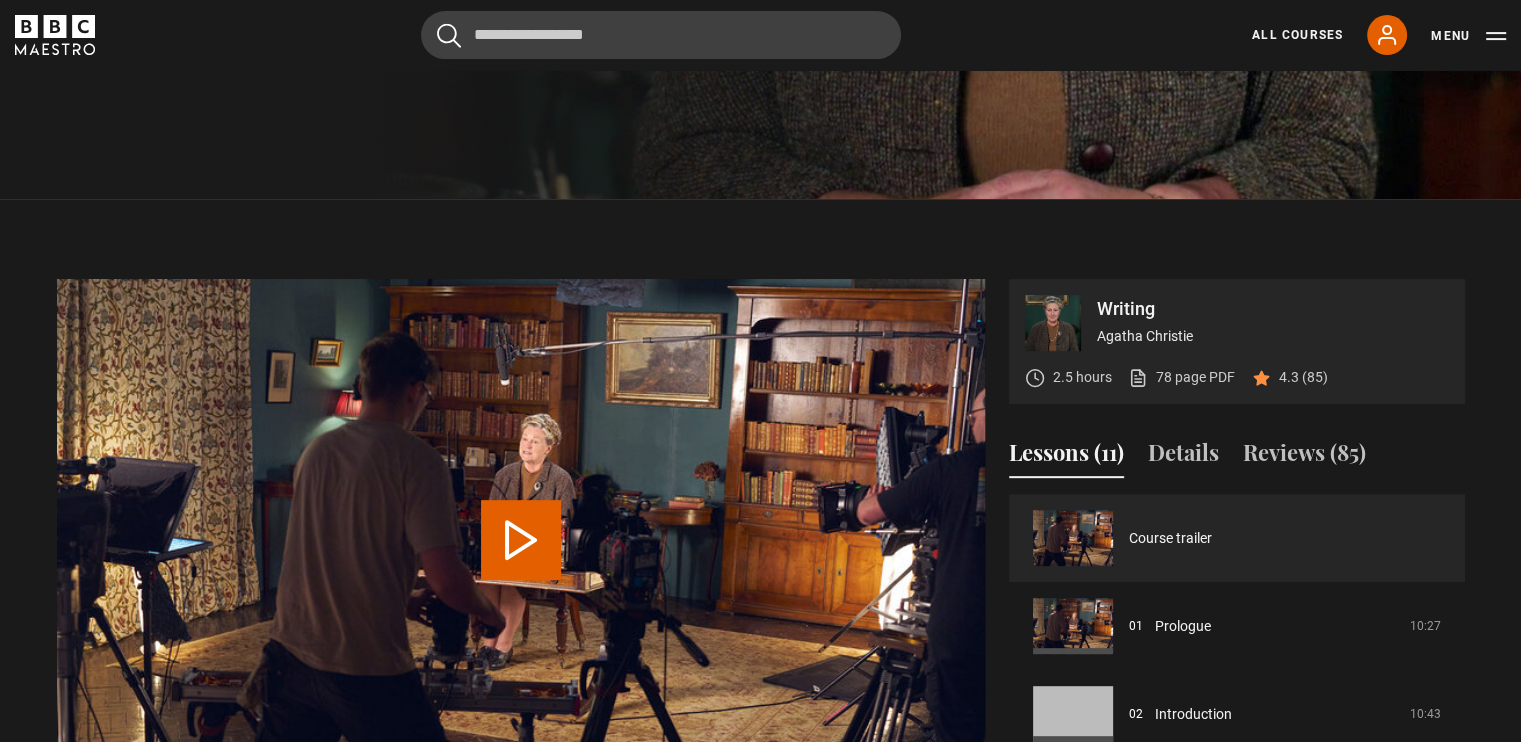 scroll, scrollTop: 0, scrollLeft: 0, axis: both 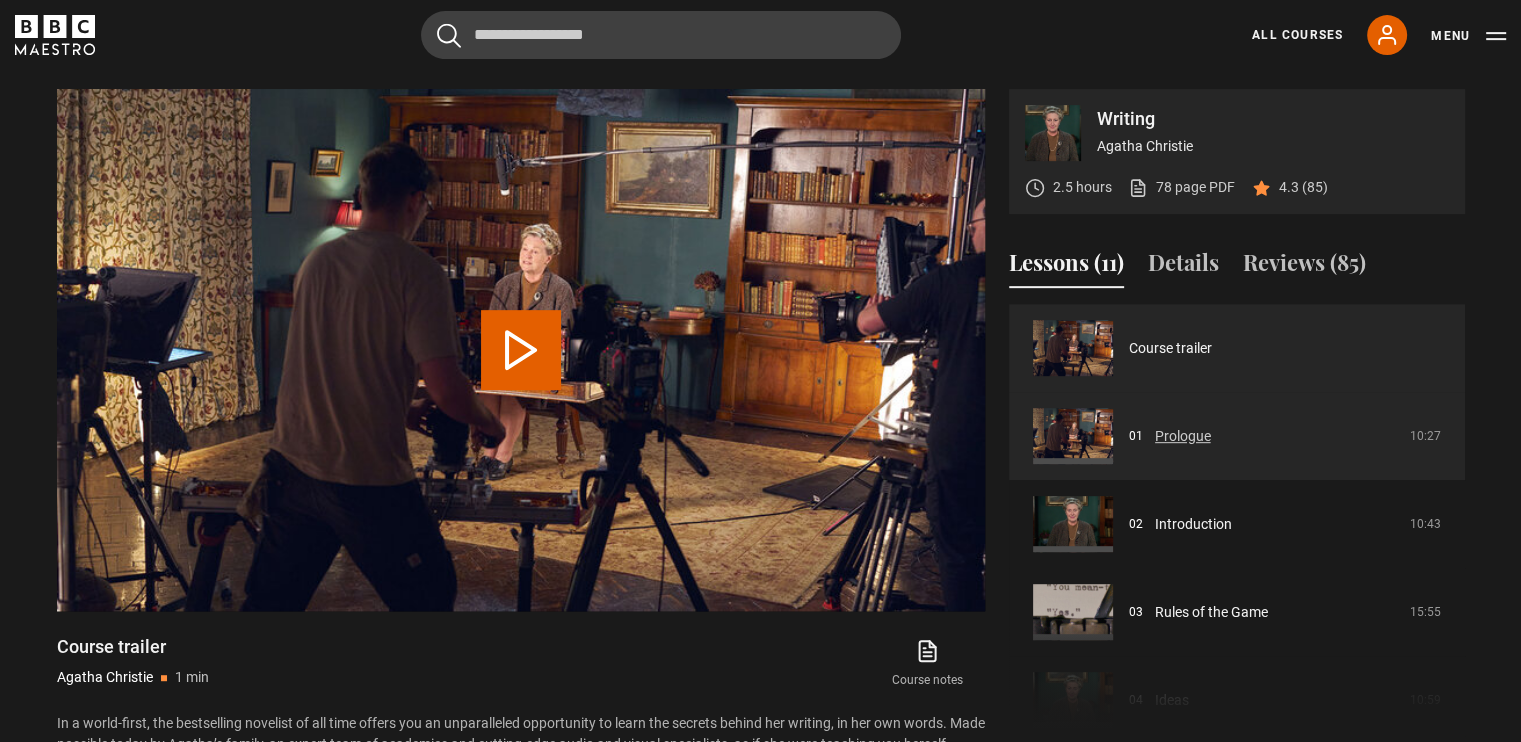 click on "Prologue" at bounding box center (1183, 436) 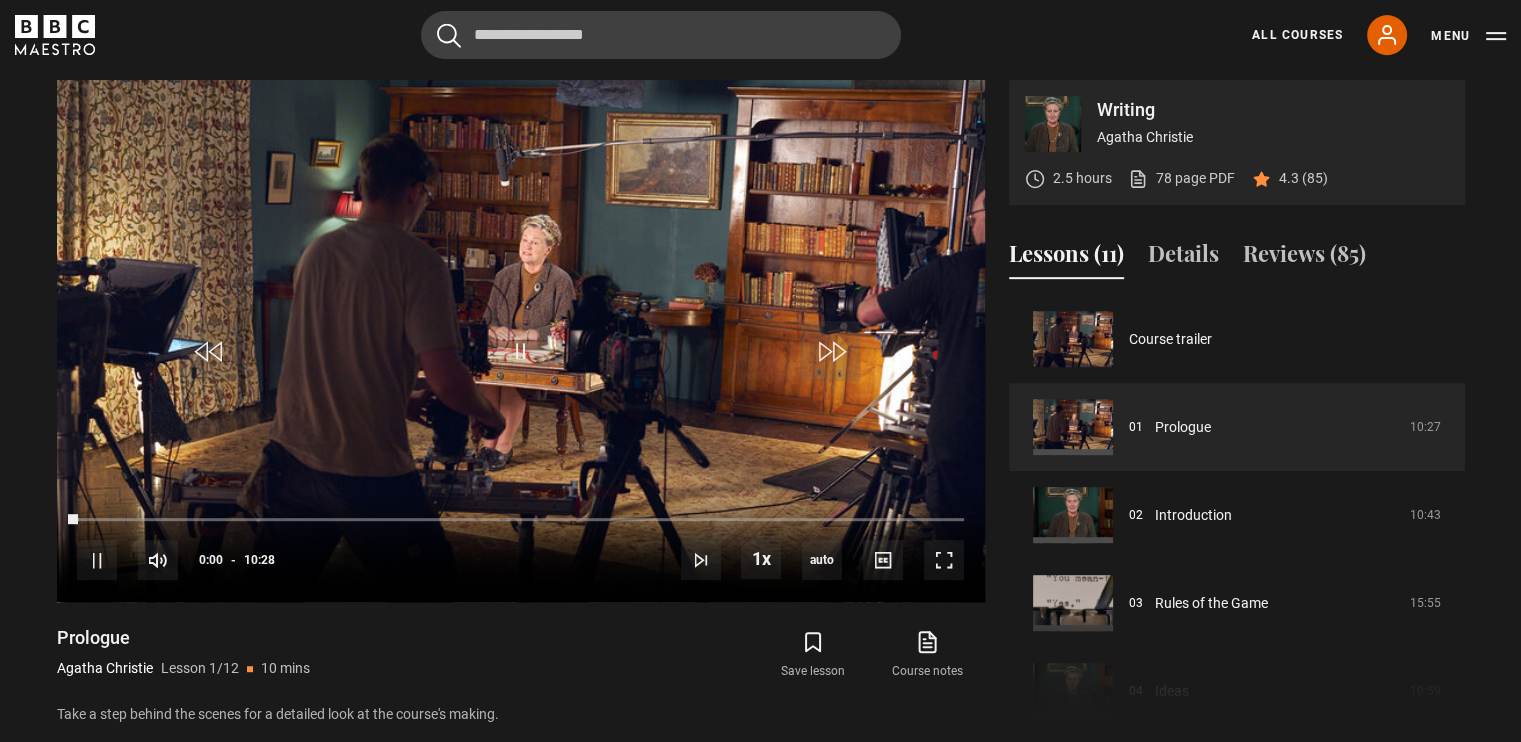 scroll, scrollTop: 900, scrollLeft: 0, axis: vertical 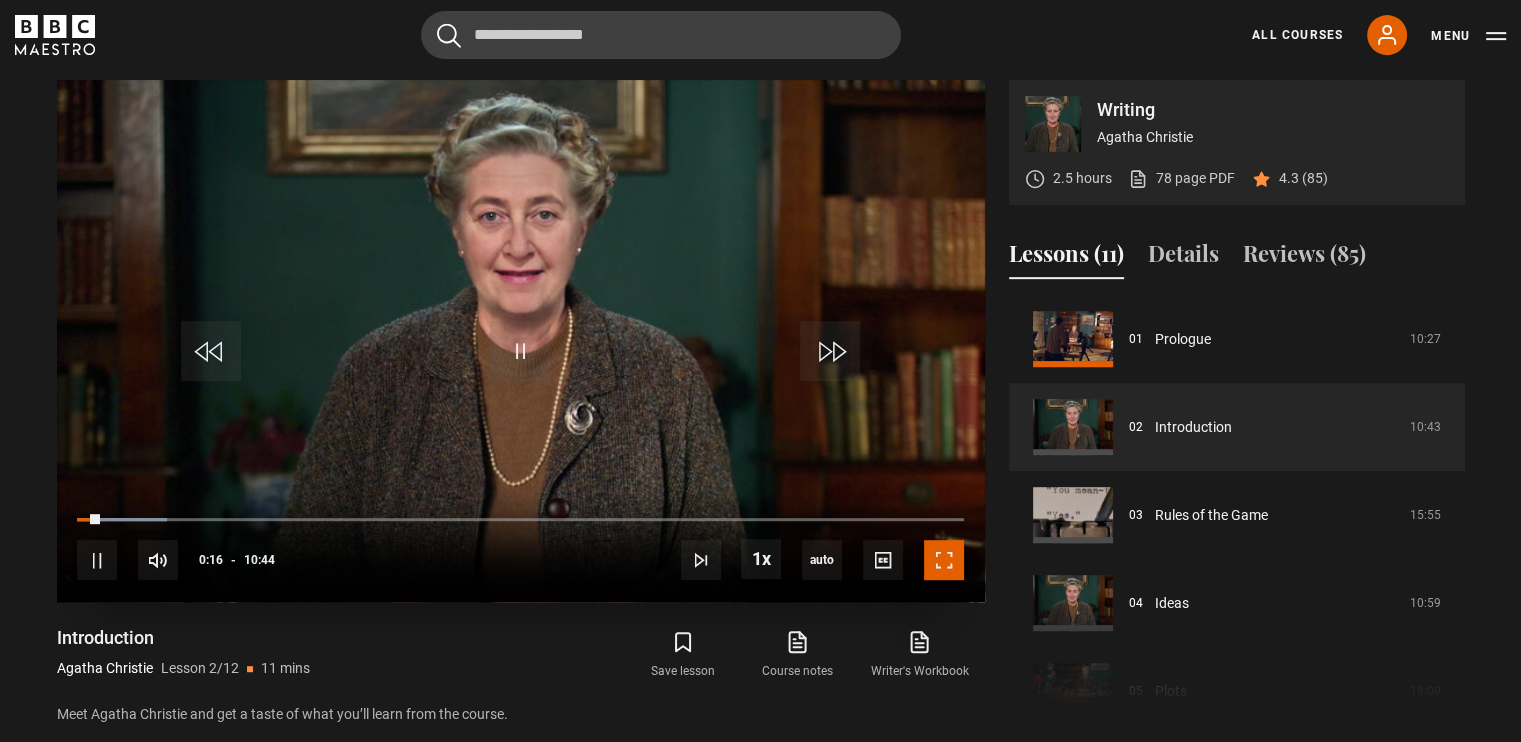 click at bounding box center [944, 560] 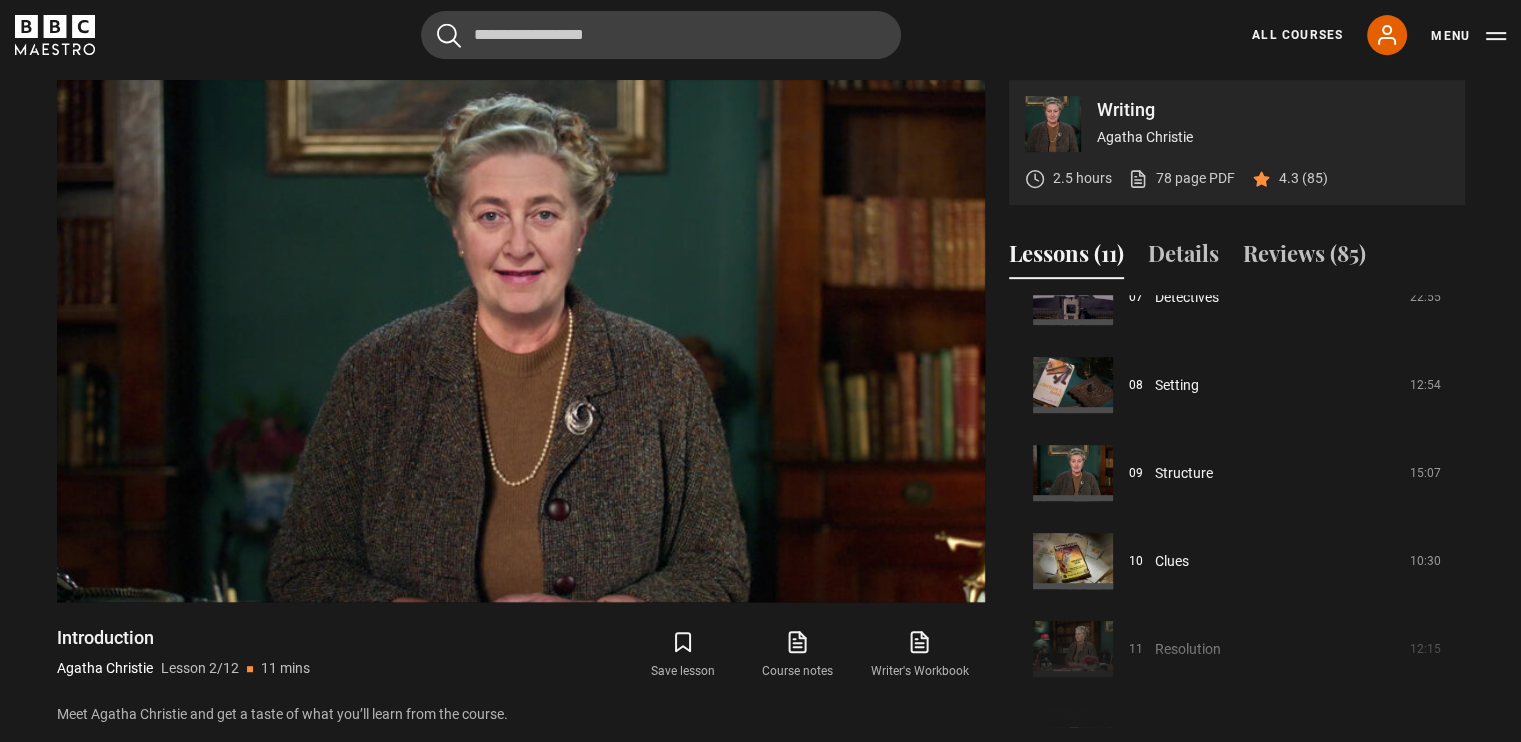 scroll, scrollTop: 712, scrollLeft: 0, axis: vertical 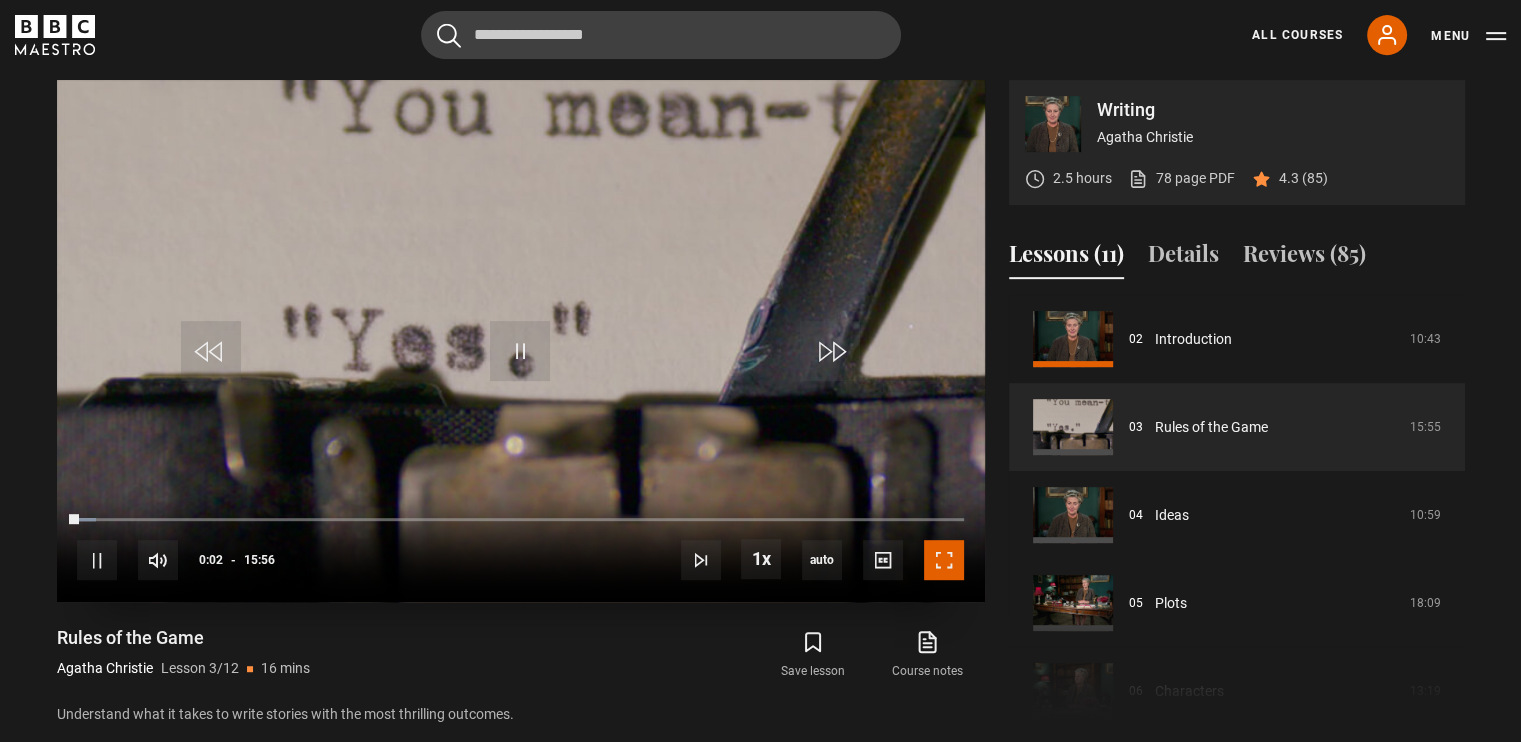 click at bounding box center [944, 560] 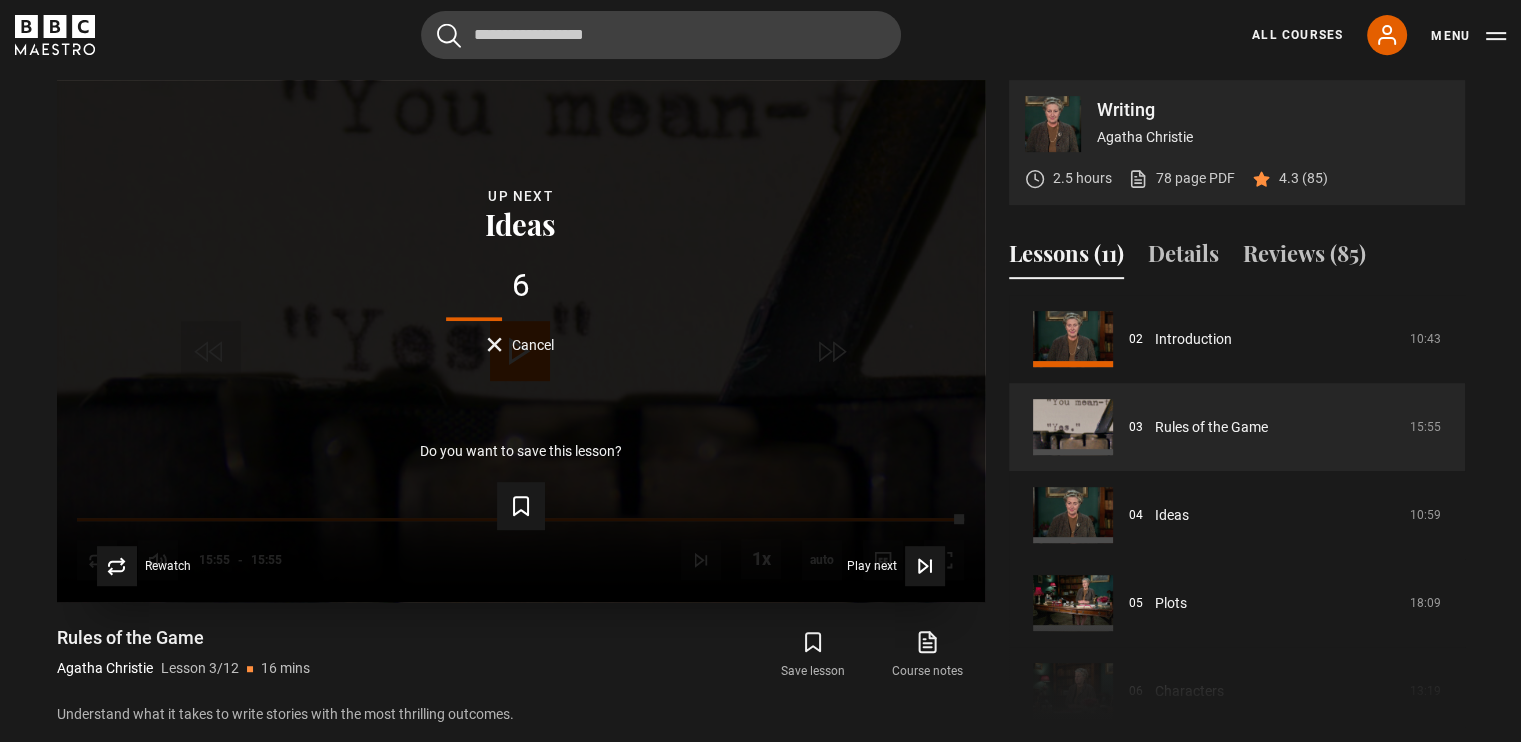click on "6
Cancel" at bounding box center [521, 311] 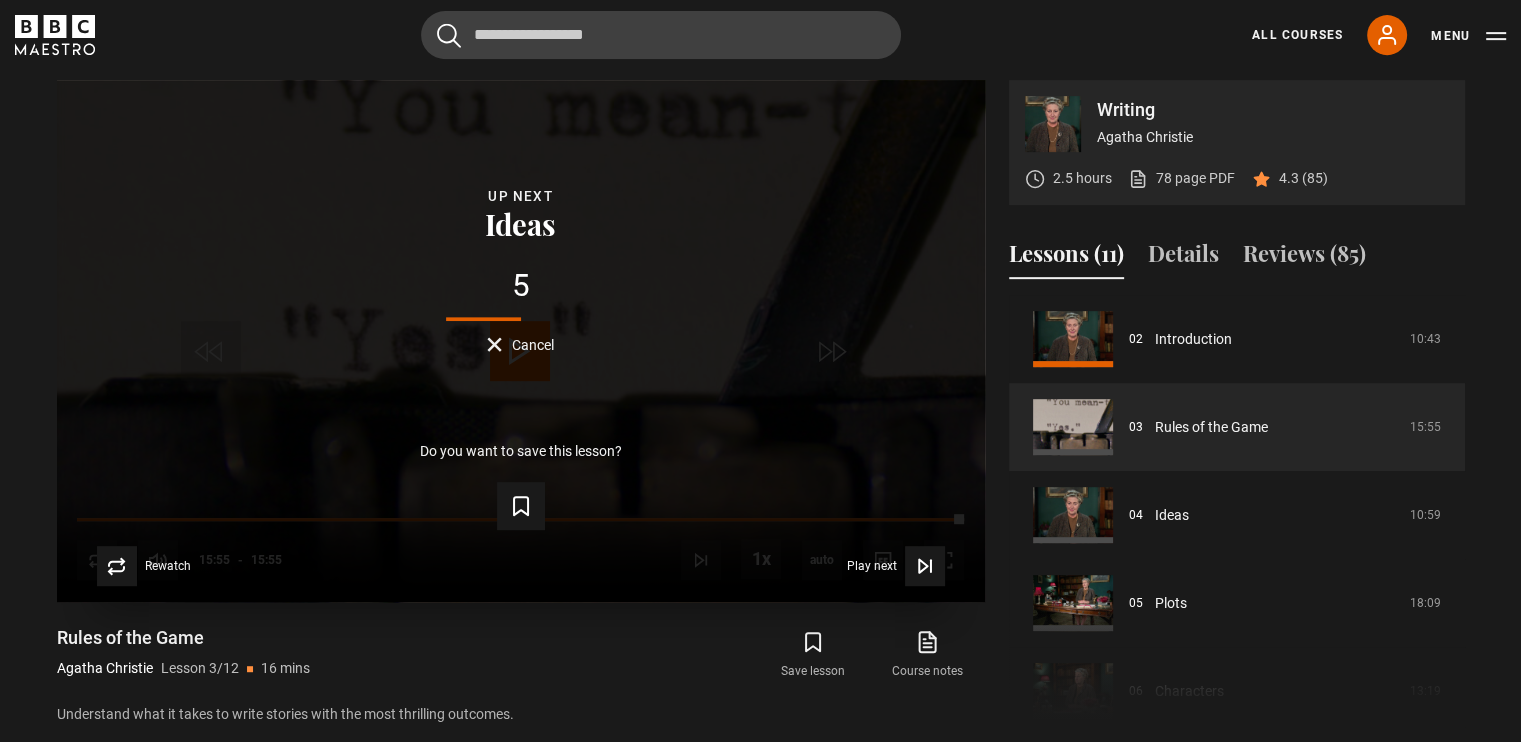 click on "Cancel" at bounding box center [520, 344] 